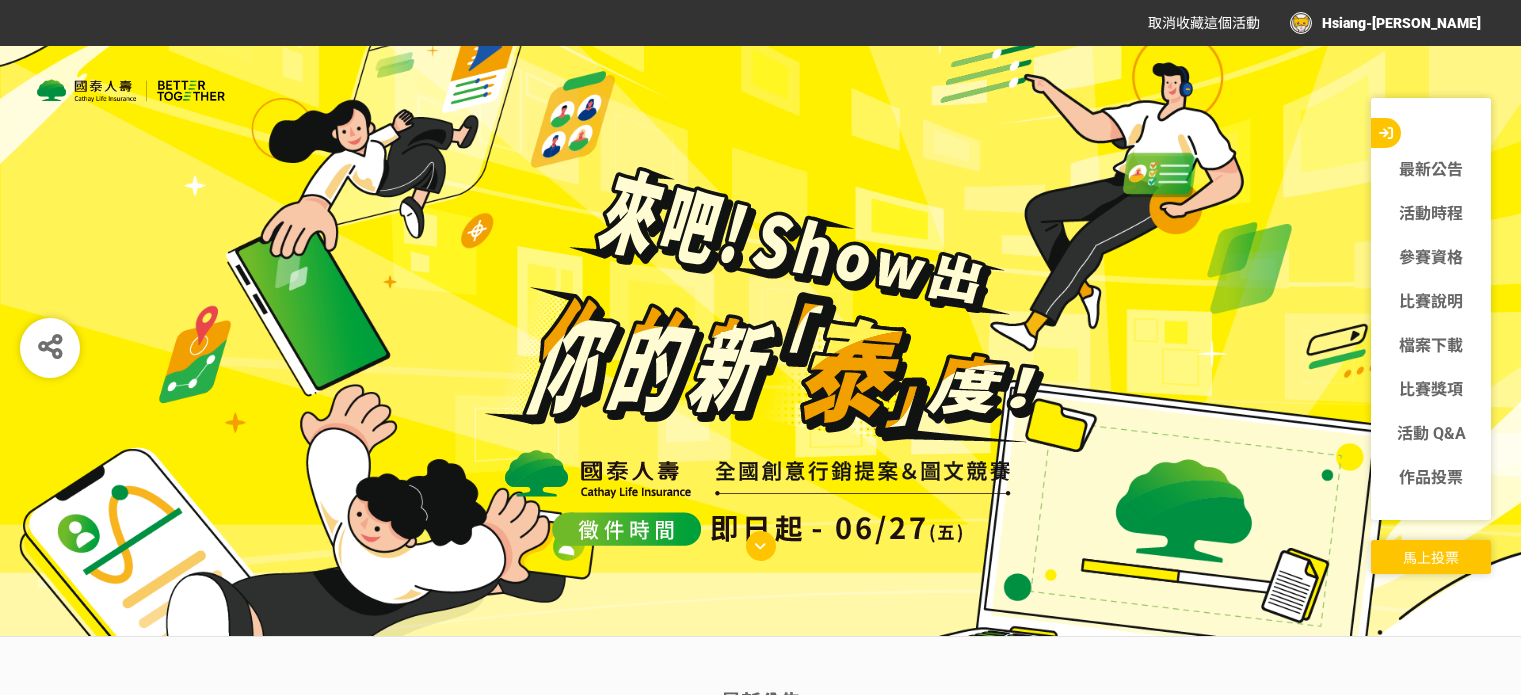 scroll, scrollTop: 0, scrollLeft: 0, axis: both 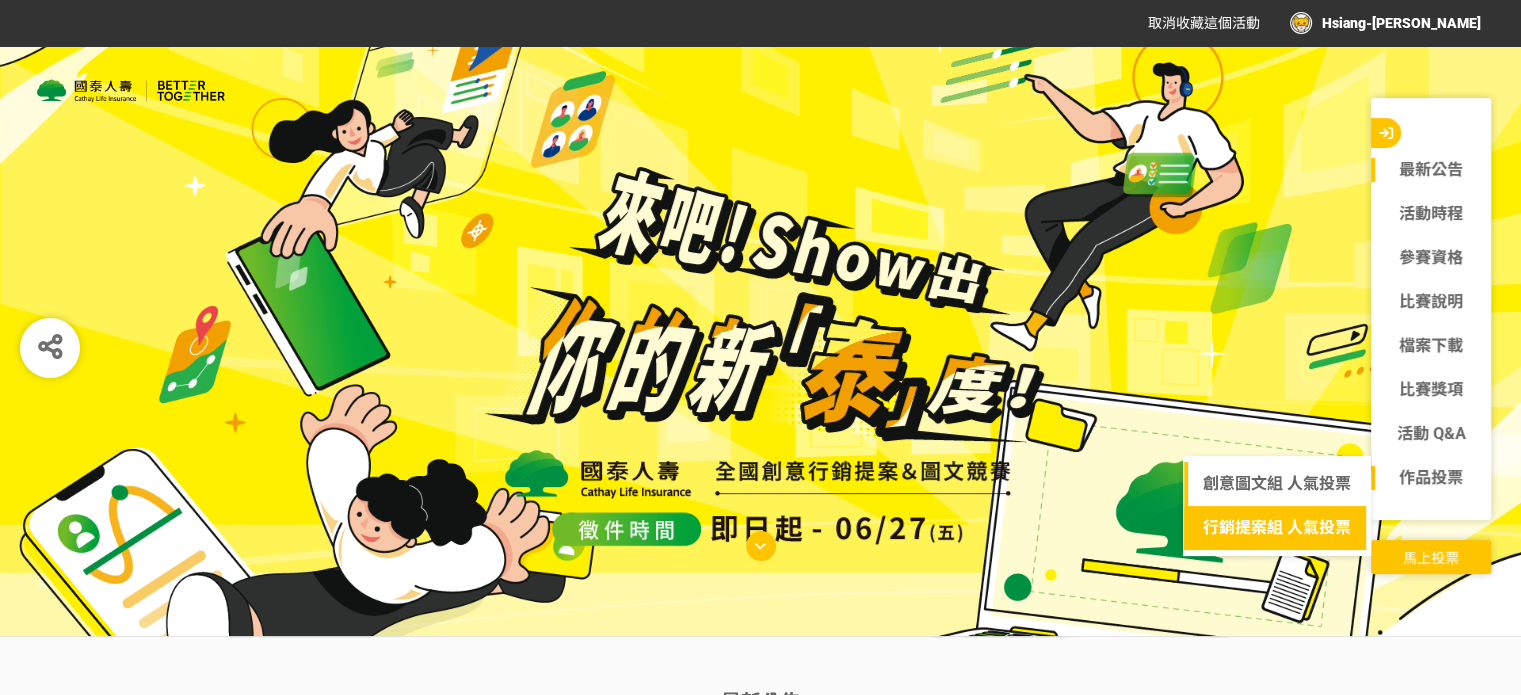 click on "行銷提案組 人氣投票" 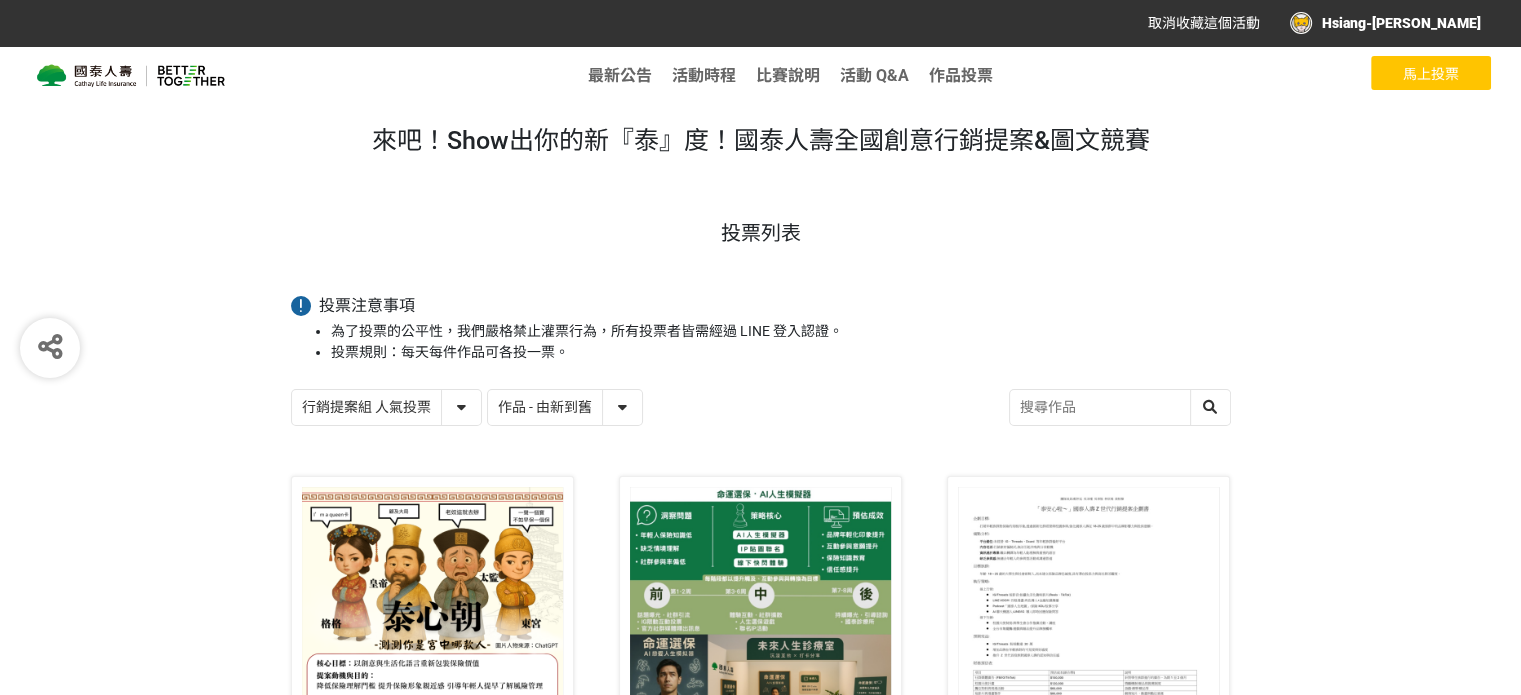 click on "作品 - 由新到舊 作品 - 由舊到新 票數 - 由多到少 票數 - 由少到多" at bounding box center [565, 407] 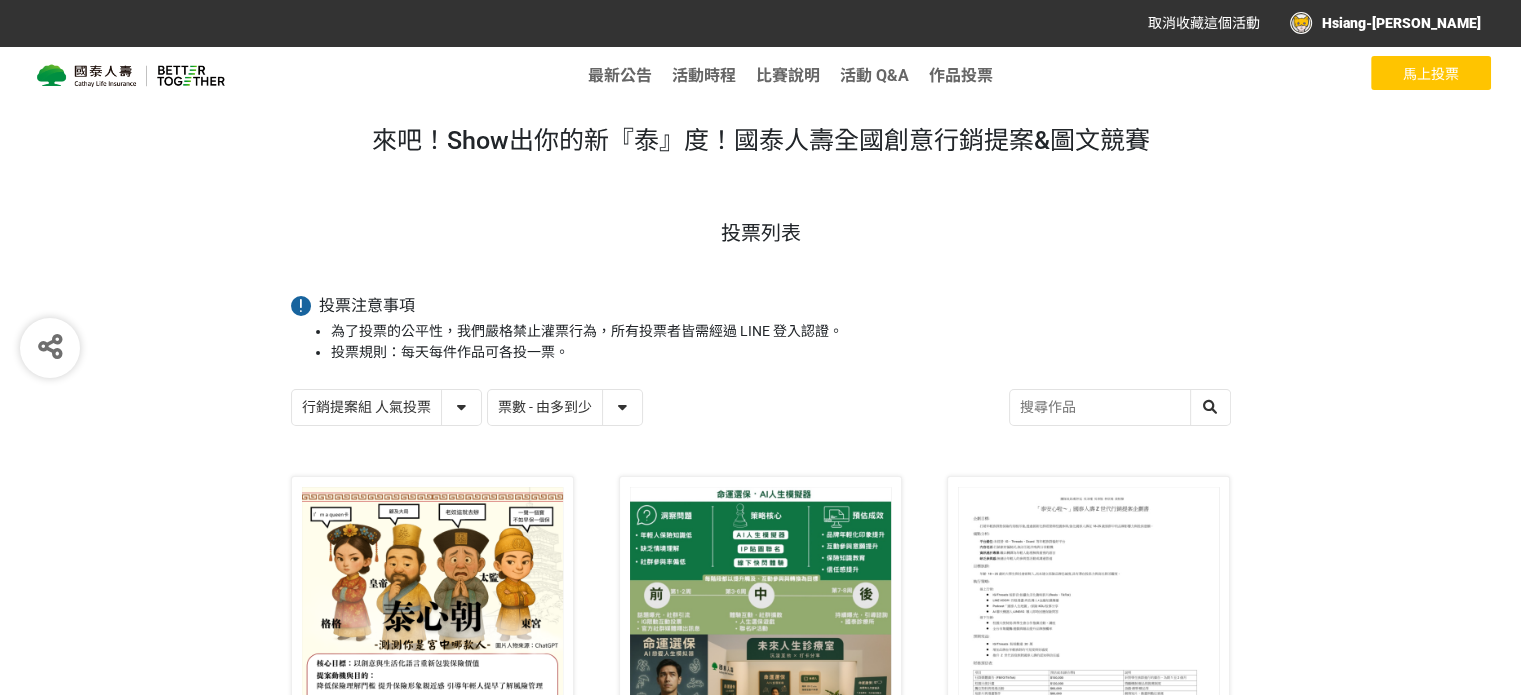 click on "作品 - 由新到舊 作品 - 由舊到新 票數 - 由多到少 票數 - 由少到多" at bounding box center [565, 407] 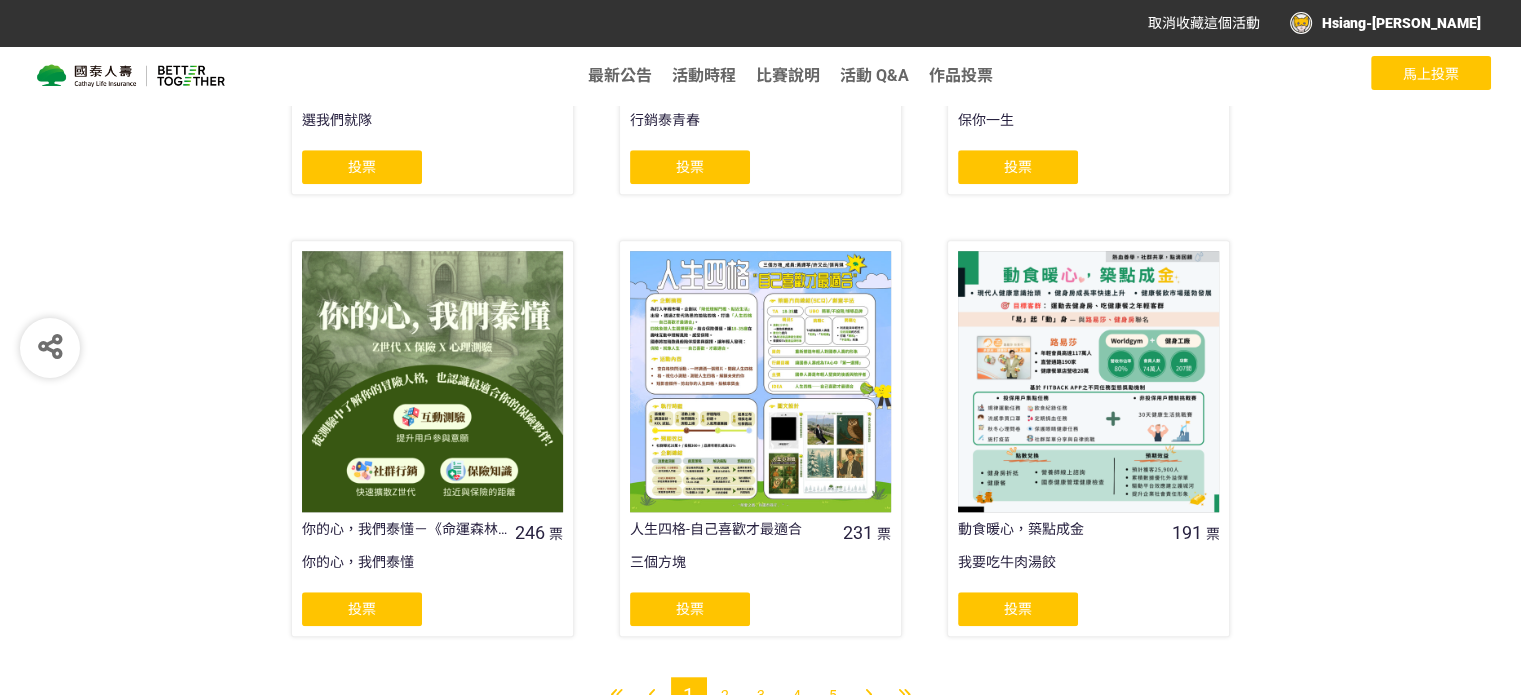 scroll, scrollTop: 1646, scrollLeft: 0, axis: vertical 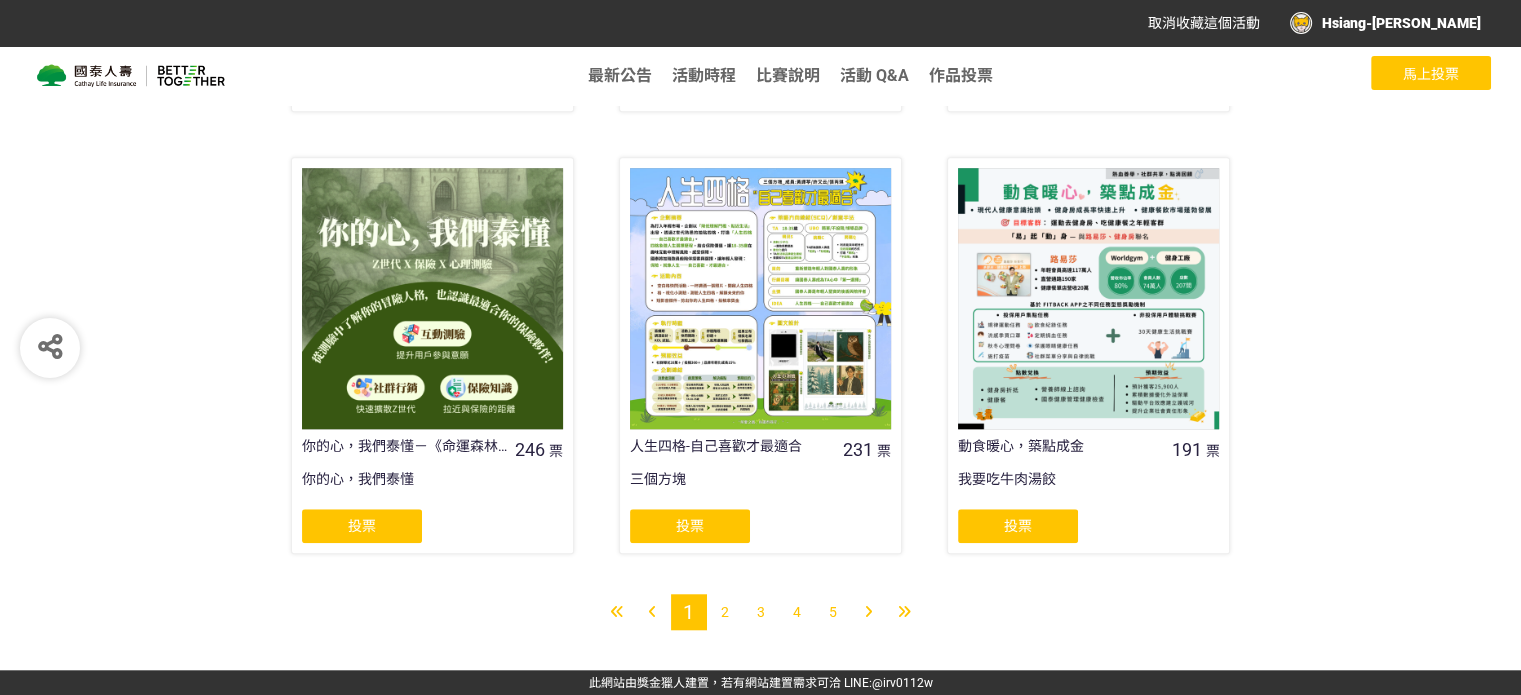 click on "3" at bounding box center (761, 612) 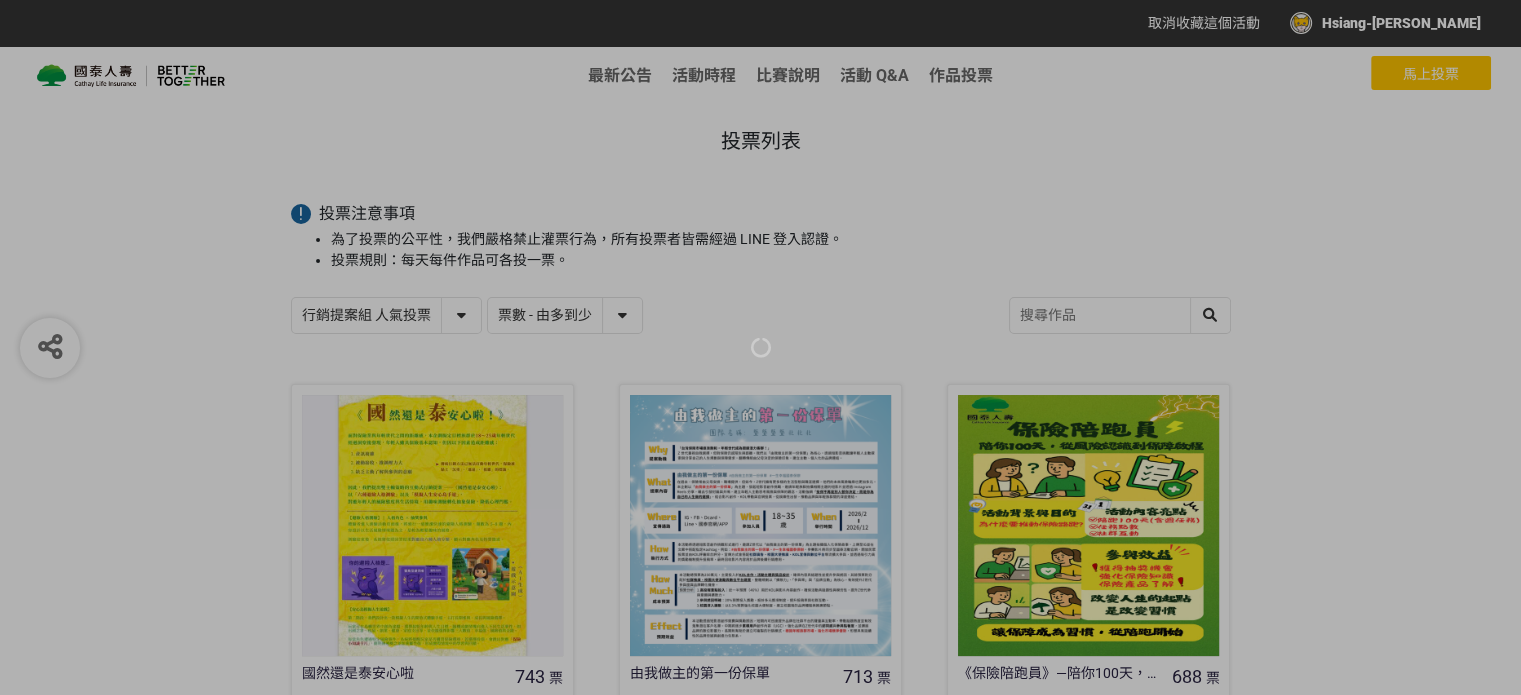 scroll, scrollTop: 0, scrollLeft: 0, axis: both 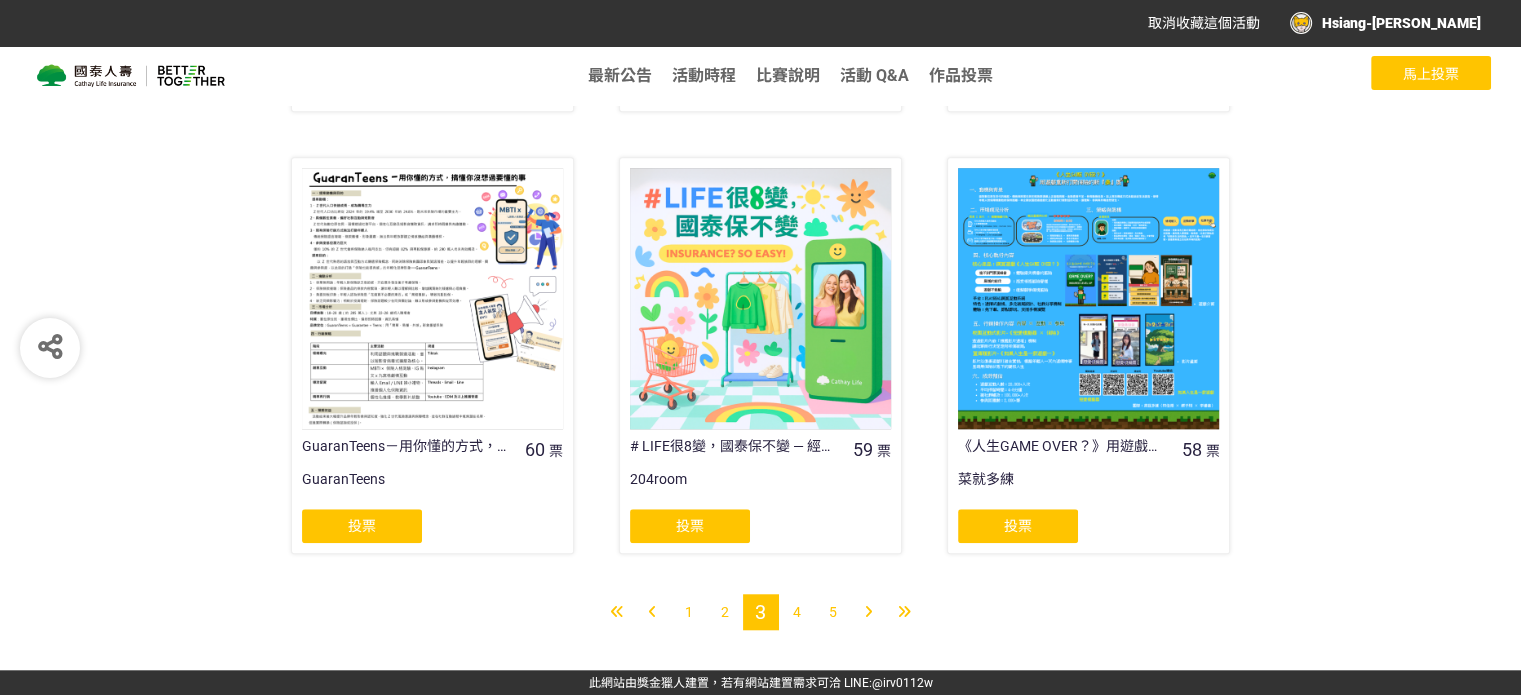 click on "4" at bounding box center (797, 612) 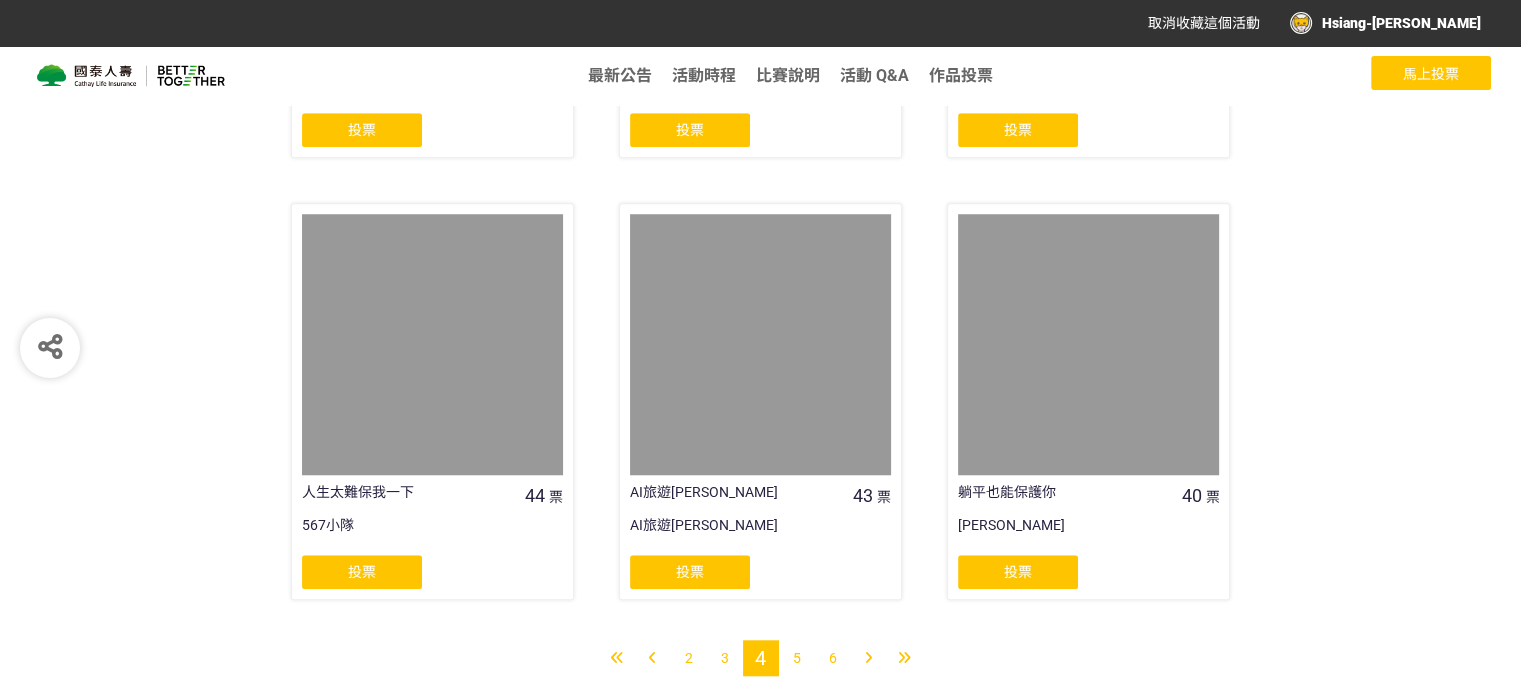 scroll, scrollTop: 1646, scrollLeft: 0, axis: vertical 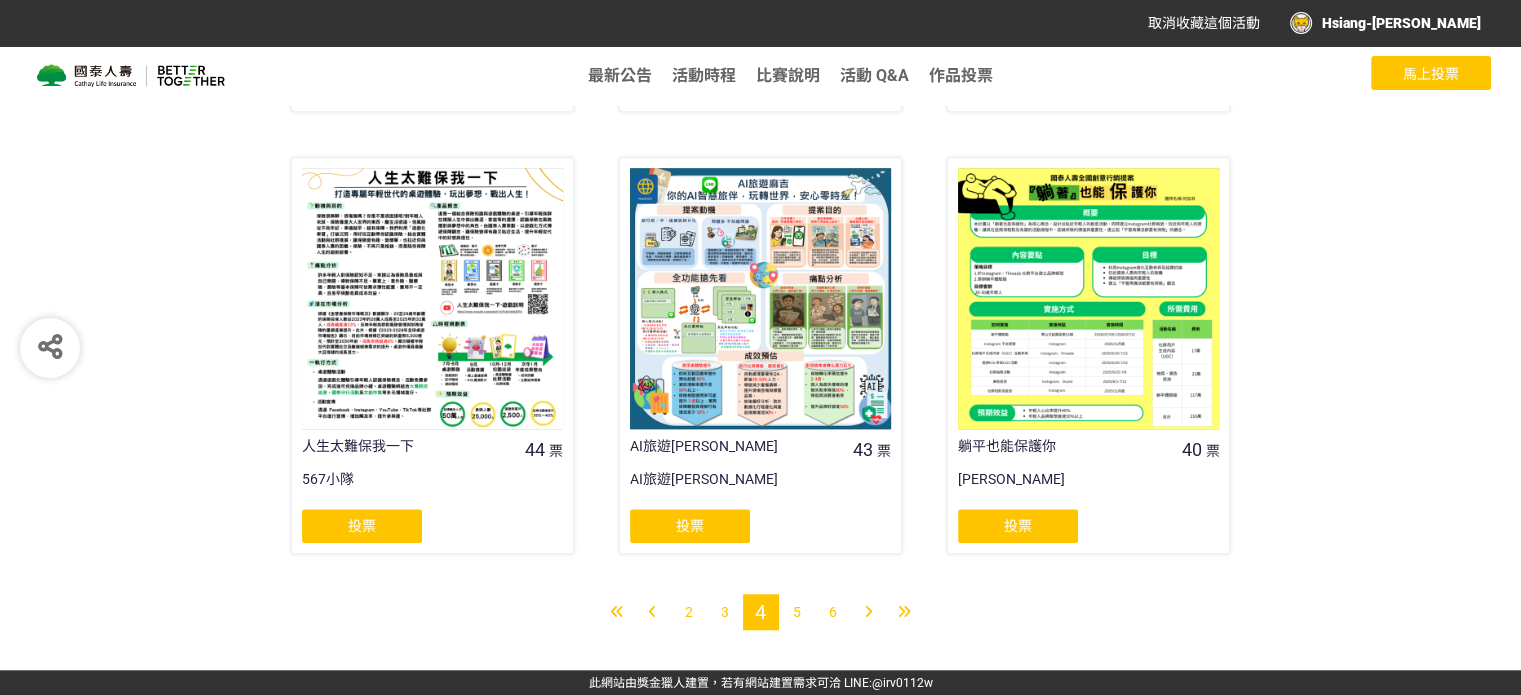 click on "5" at bounding box center [797, 612] 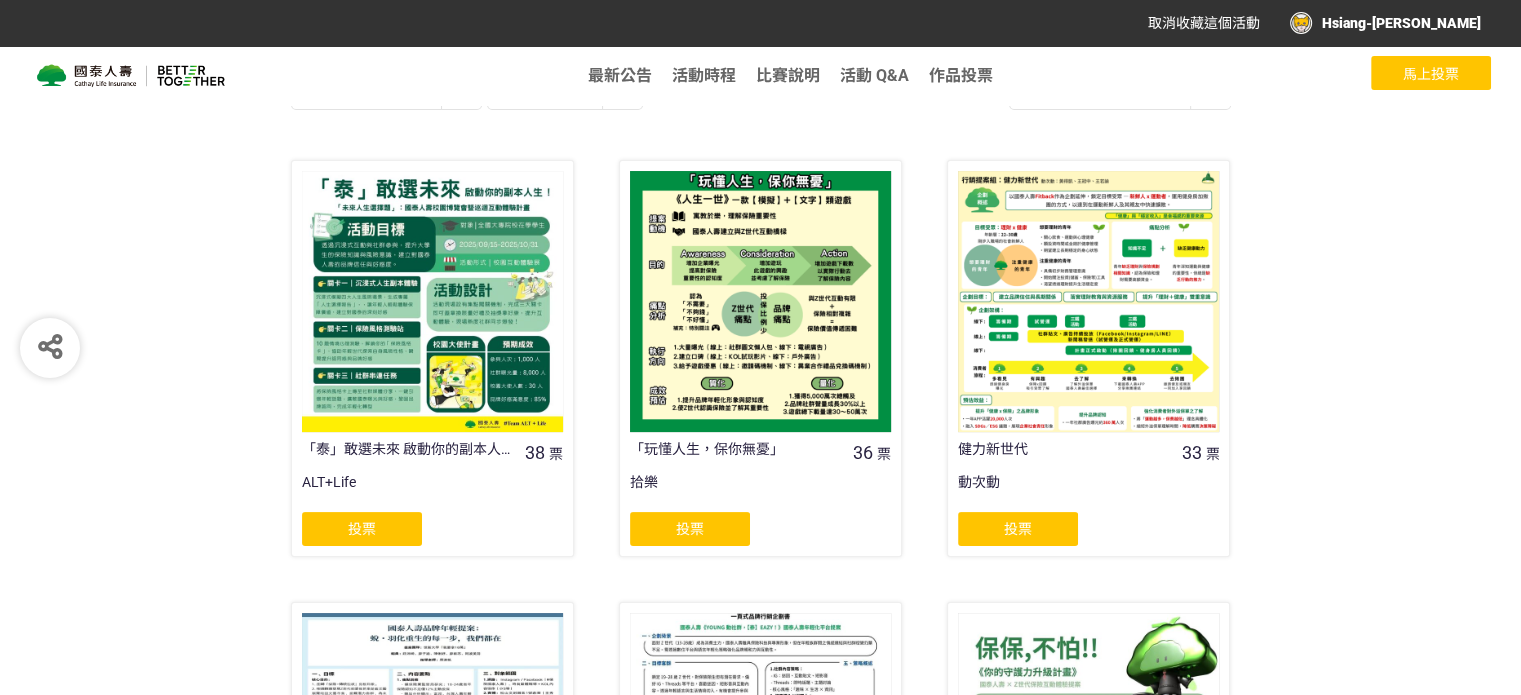 scroll, scrollTop: 400, scrollLeft: 0, axis: vertical 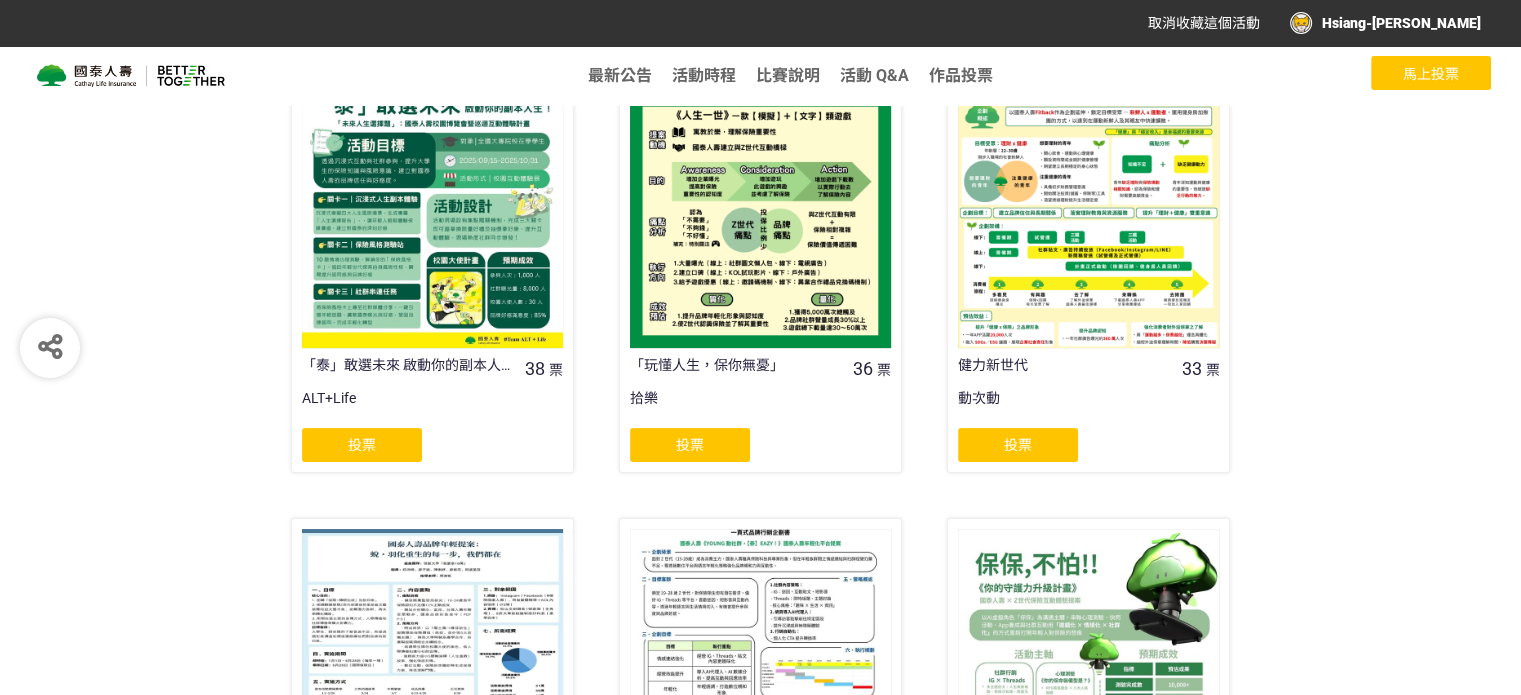 click on "投票" 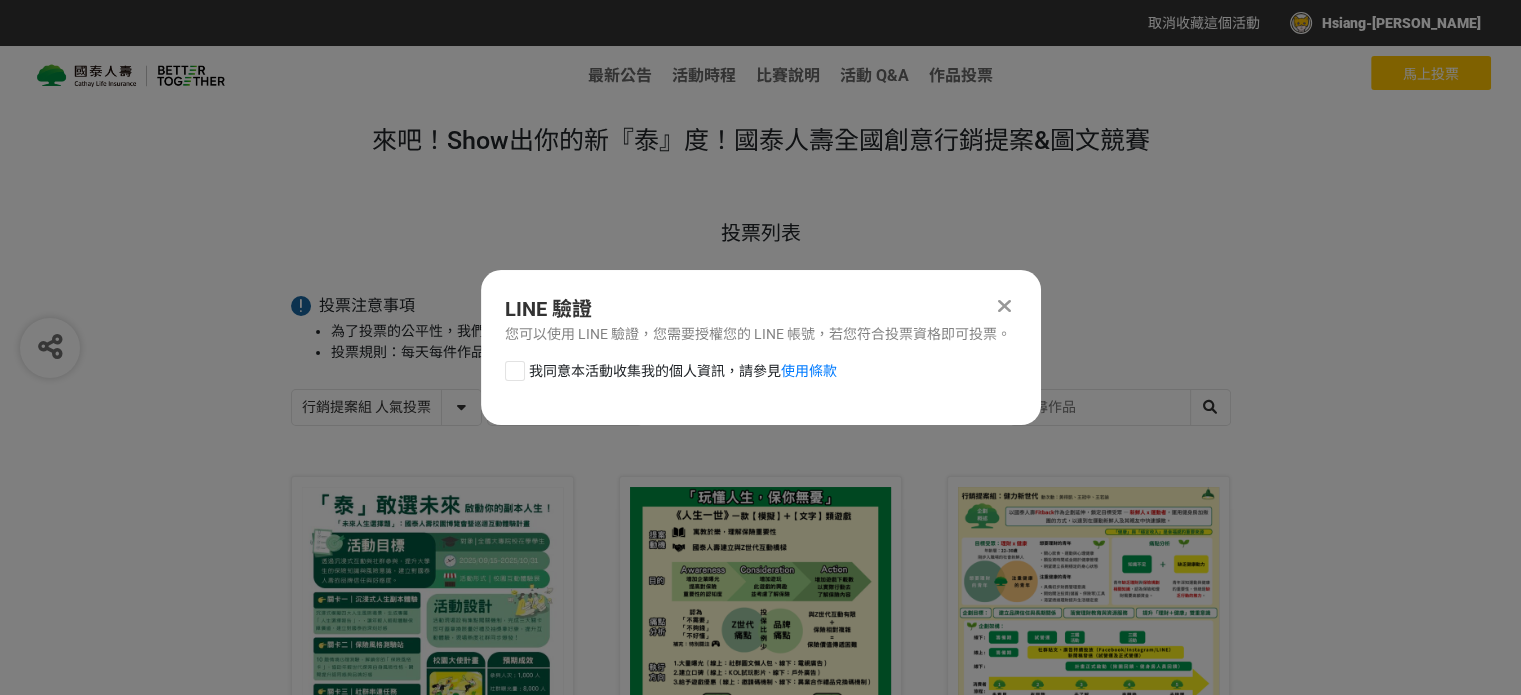 scroll, scrollTop: 0, scrollLeft: 0, axis: both 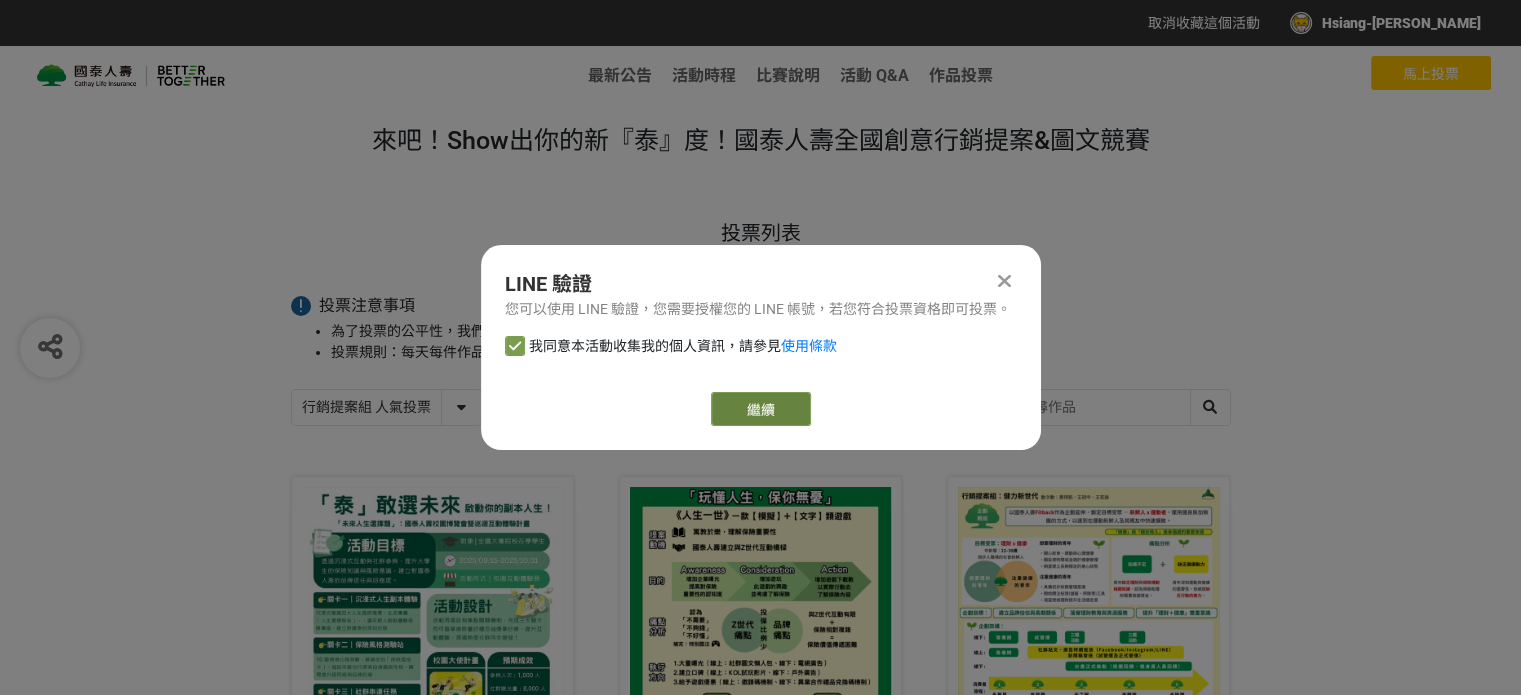 click on "繼續" at bounding box center (761, 409) 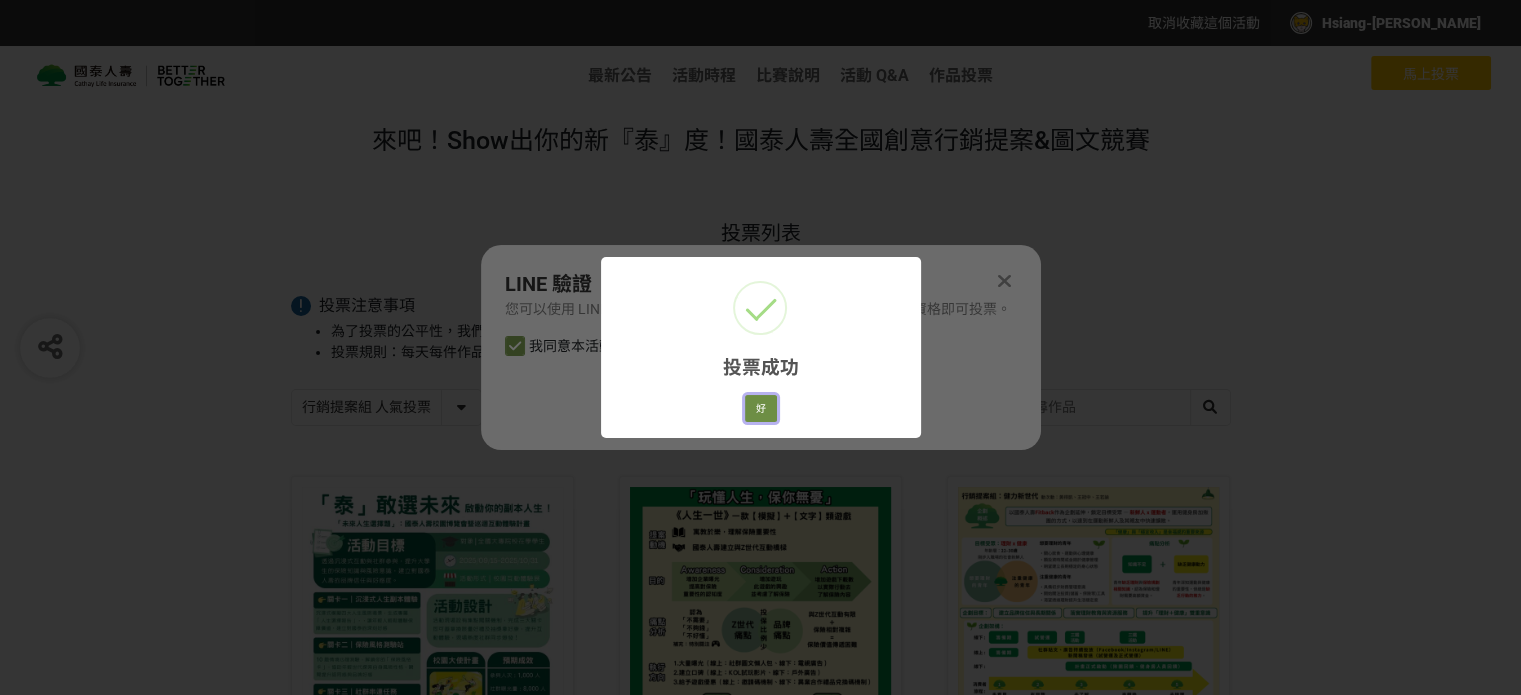 click on "好" at bounding box center [761, 409] 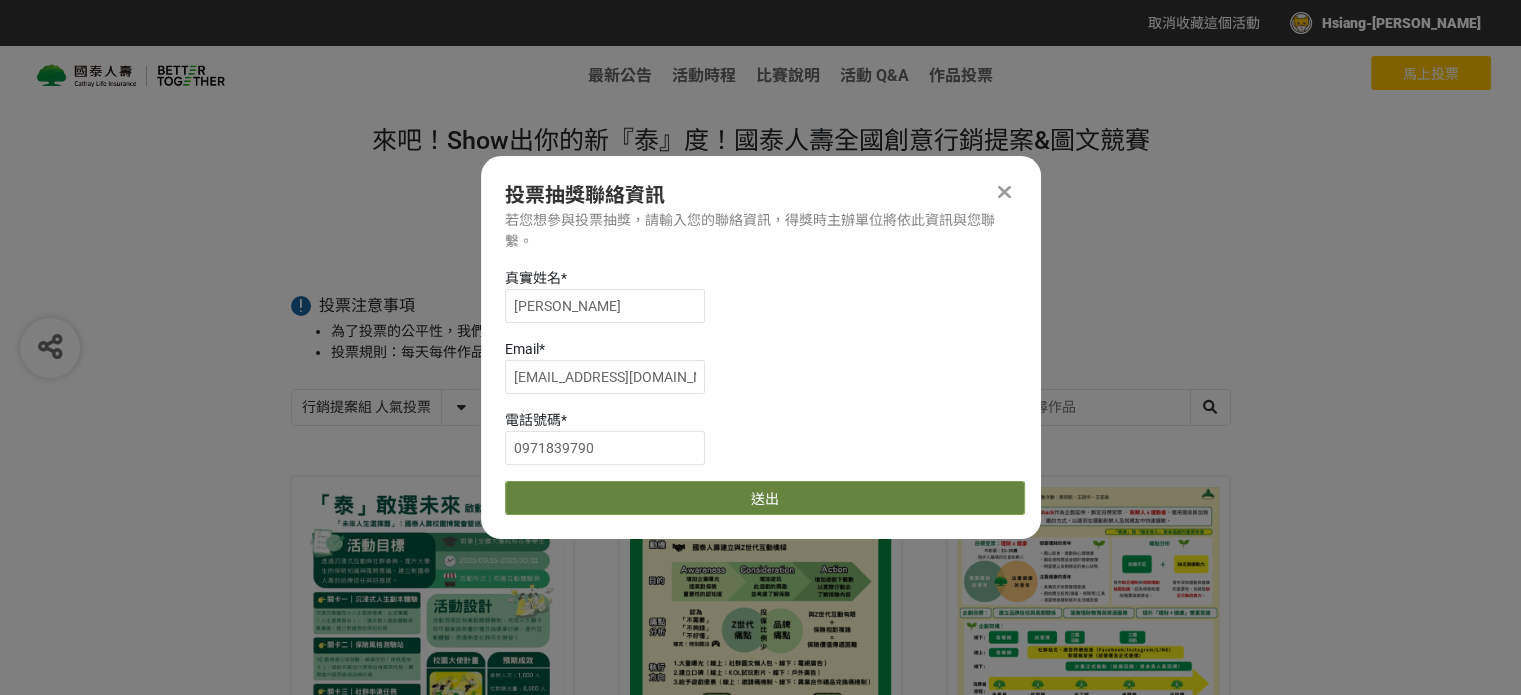click on "送出" at bounding box center [765, 498] 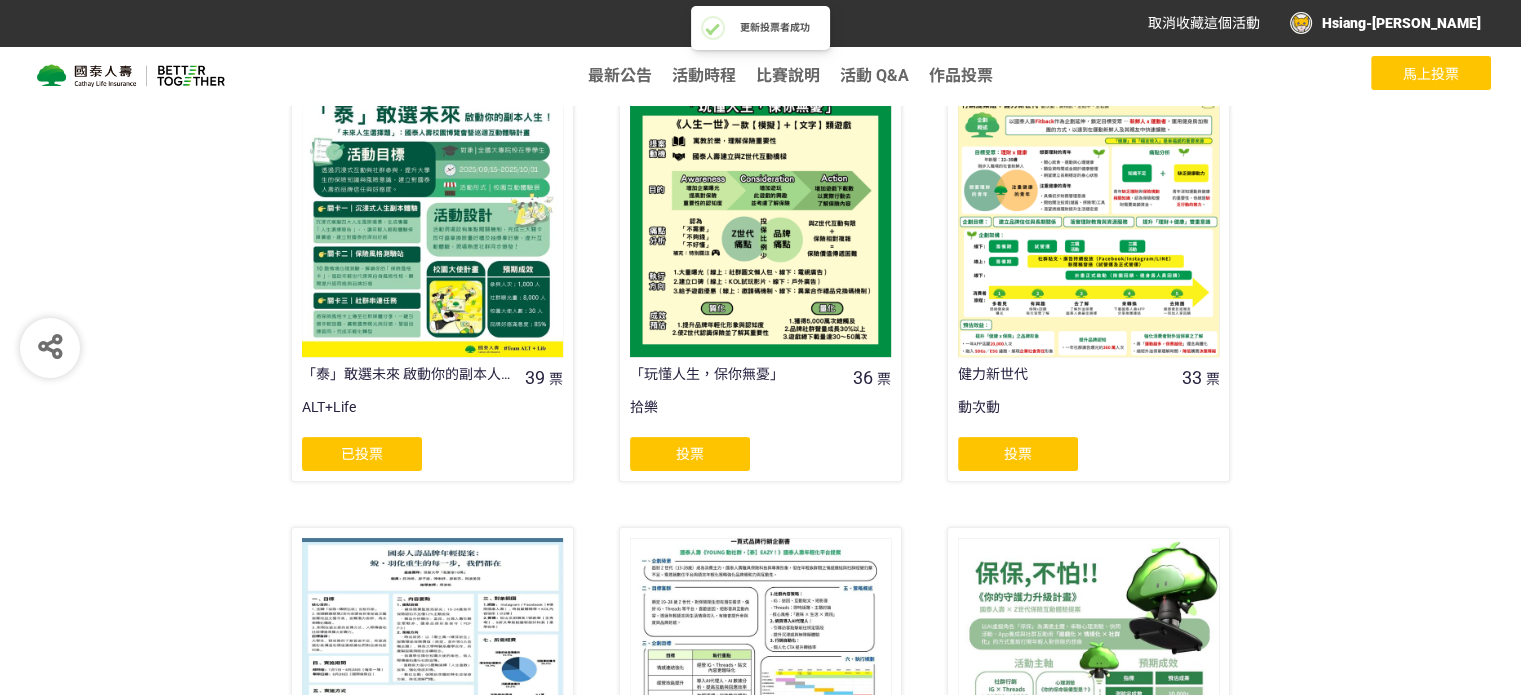 scroll, scrollTop: 400, scrollLeft: 0, axis: vertical 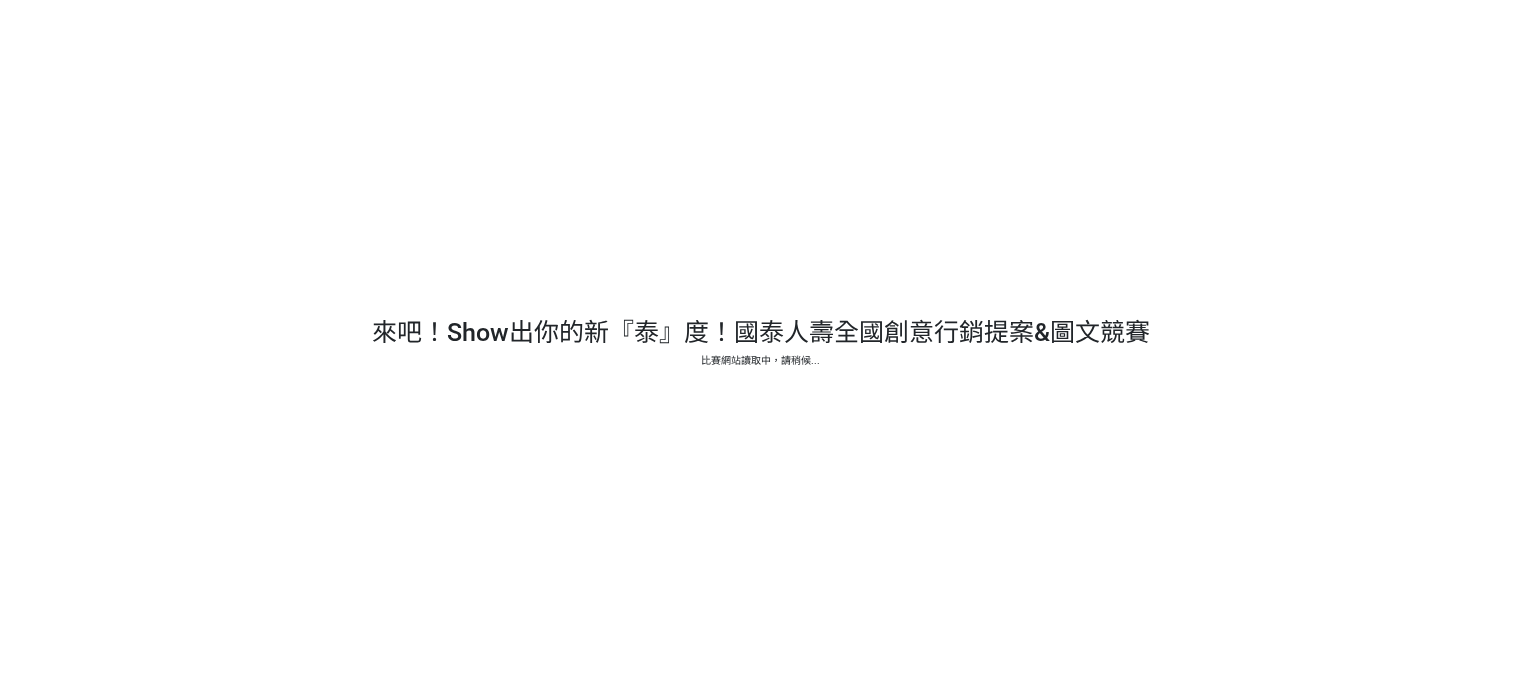 select on "13115" 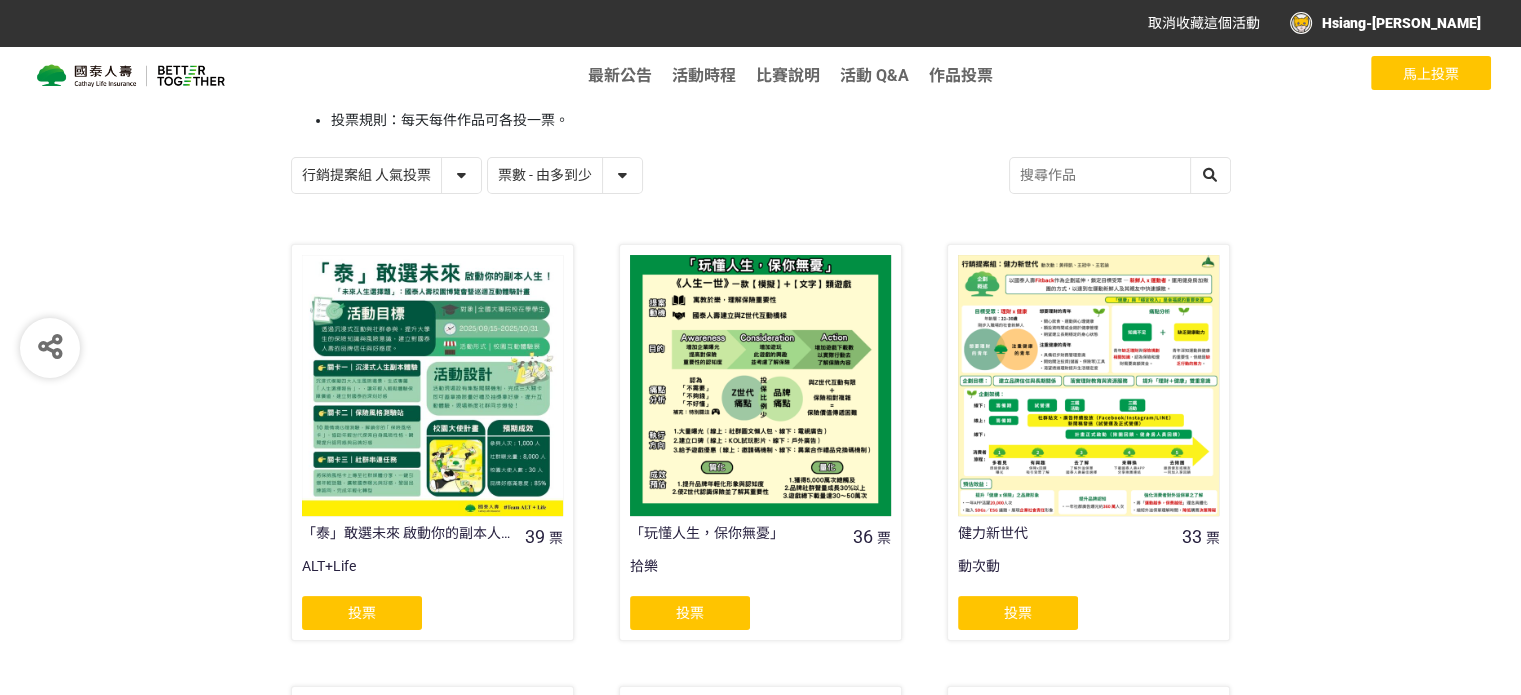 scroll, scrollTop: 400, scrollLeft: 0, axis: vertical 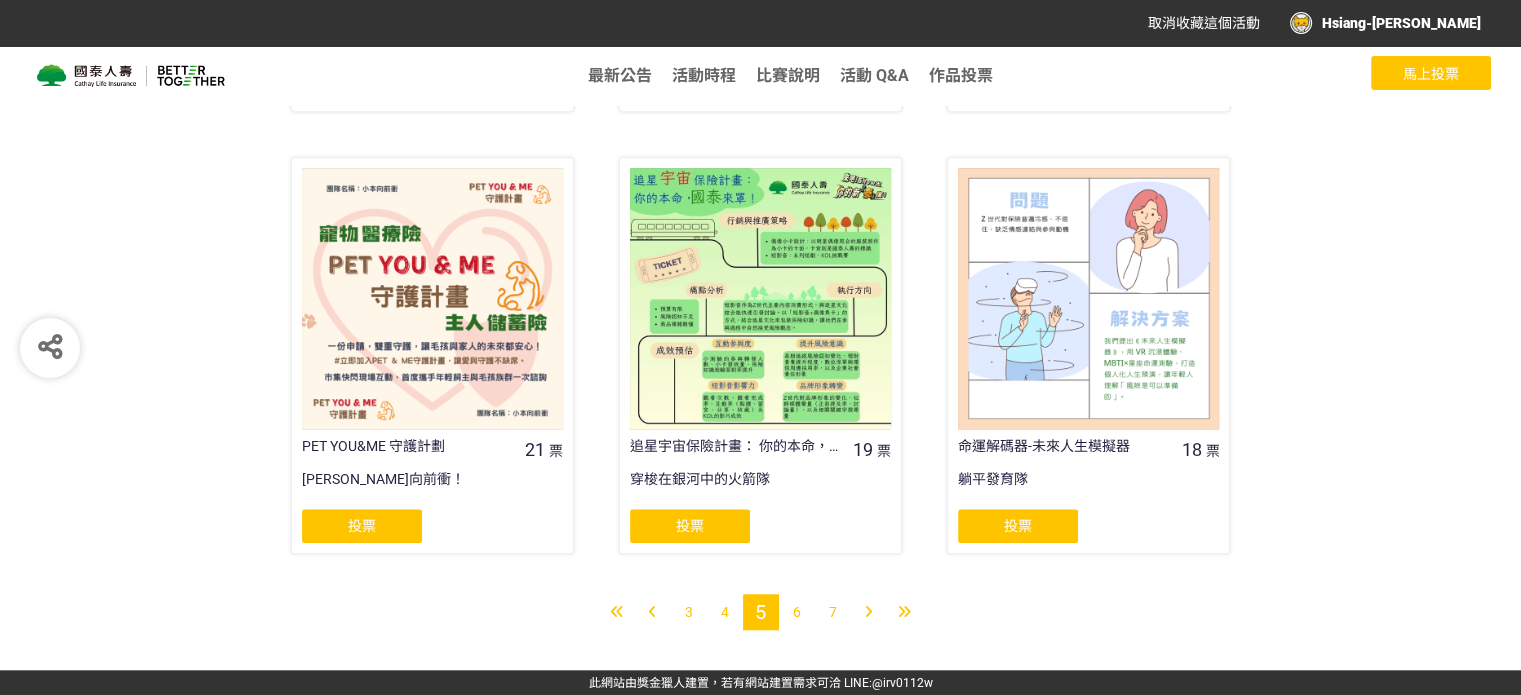 click on "4" at bounding box center [725, 612] 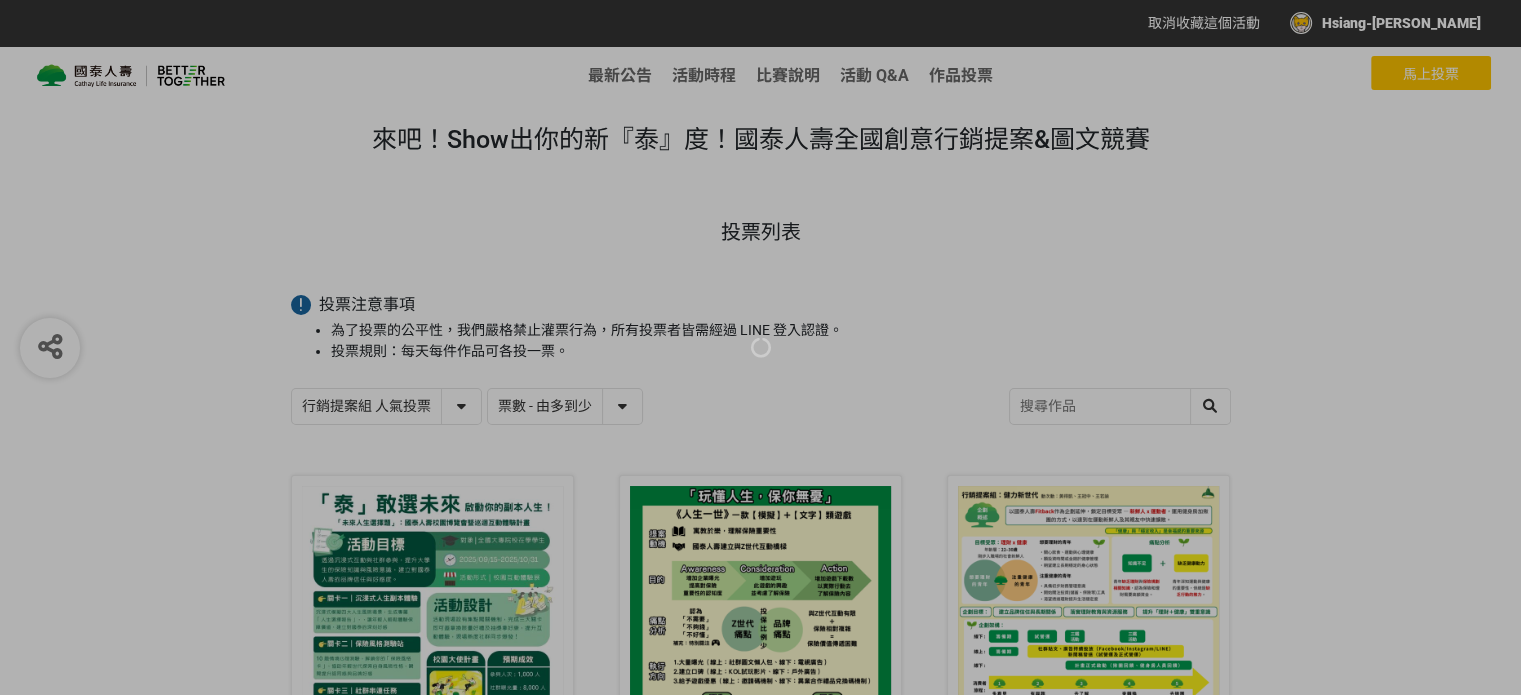 scroll, scrollTop: 0, scrollLeft: 0, axis: both 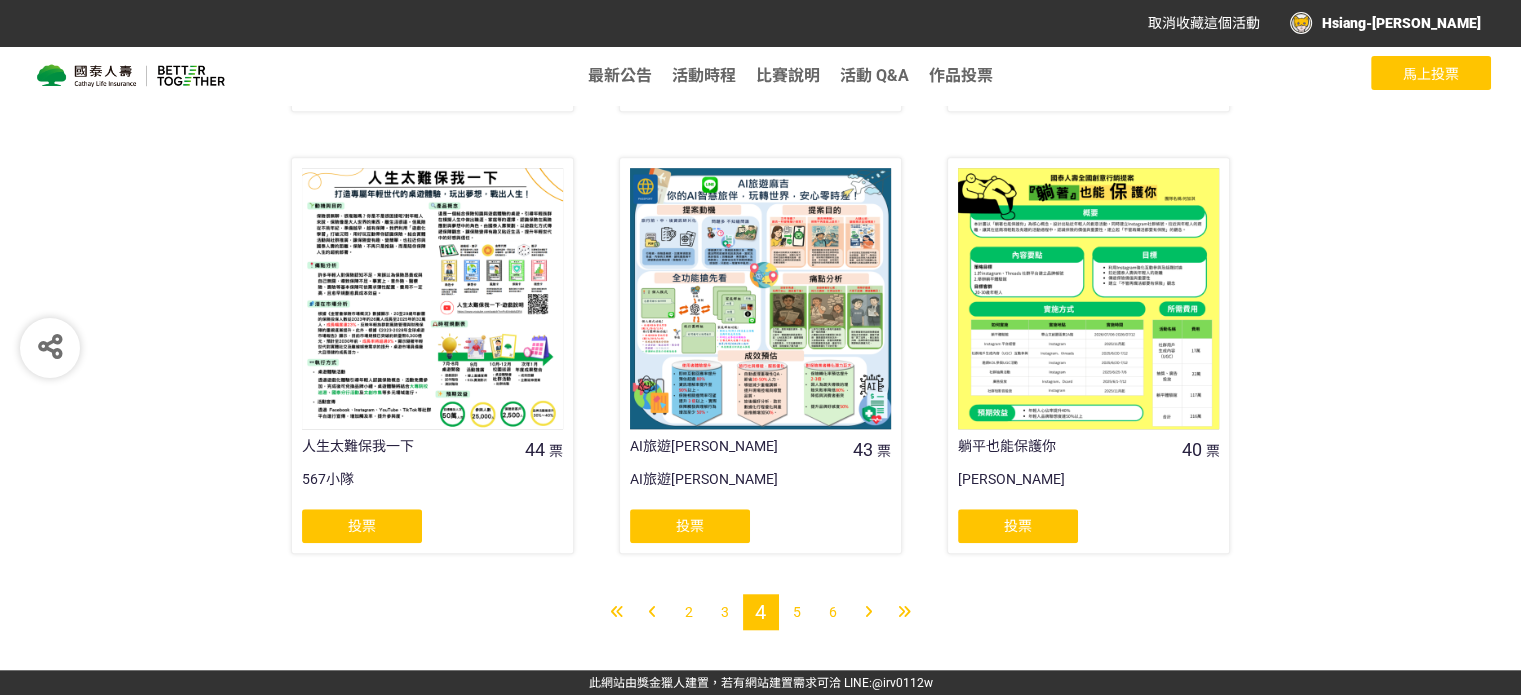 click on "5" at bounding box center (797, 612) 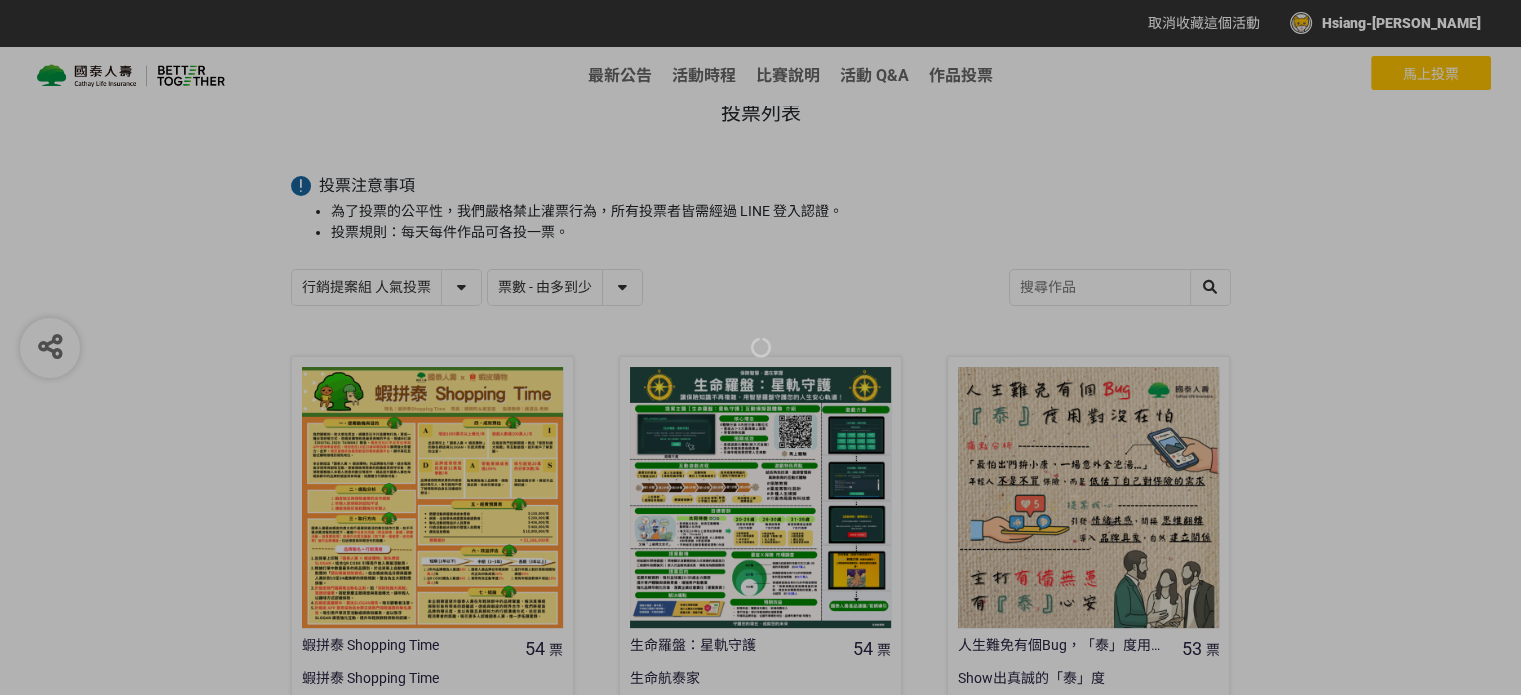 scroll, scrollTop: 0, scrollLeft: 0, axis: both 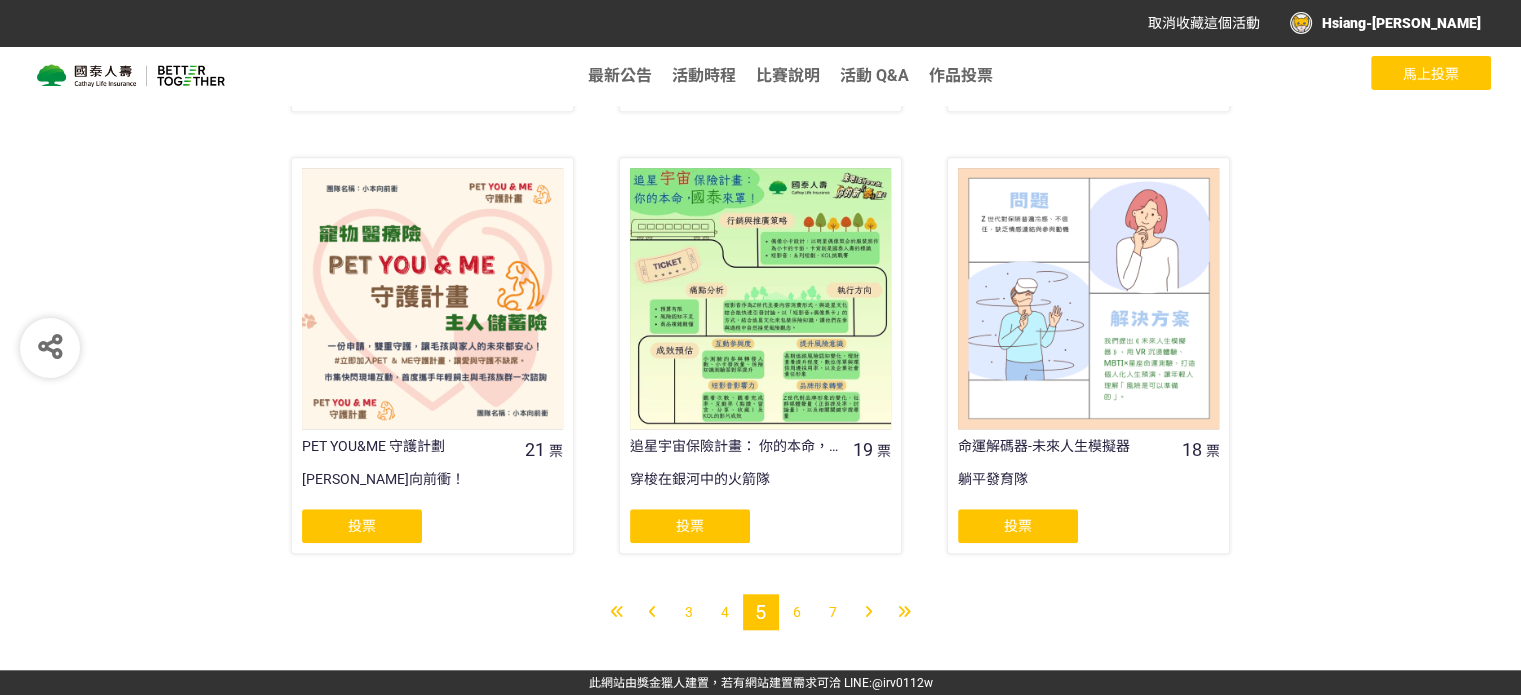 click at bounding box center (653, 612) 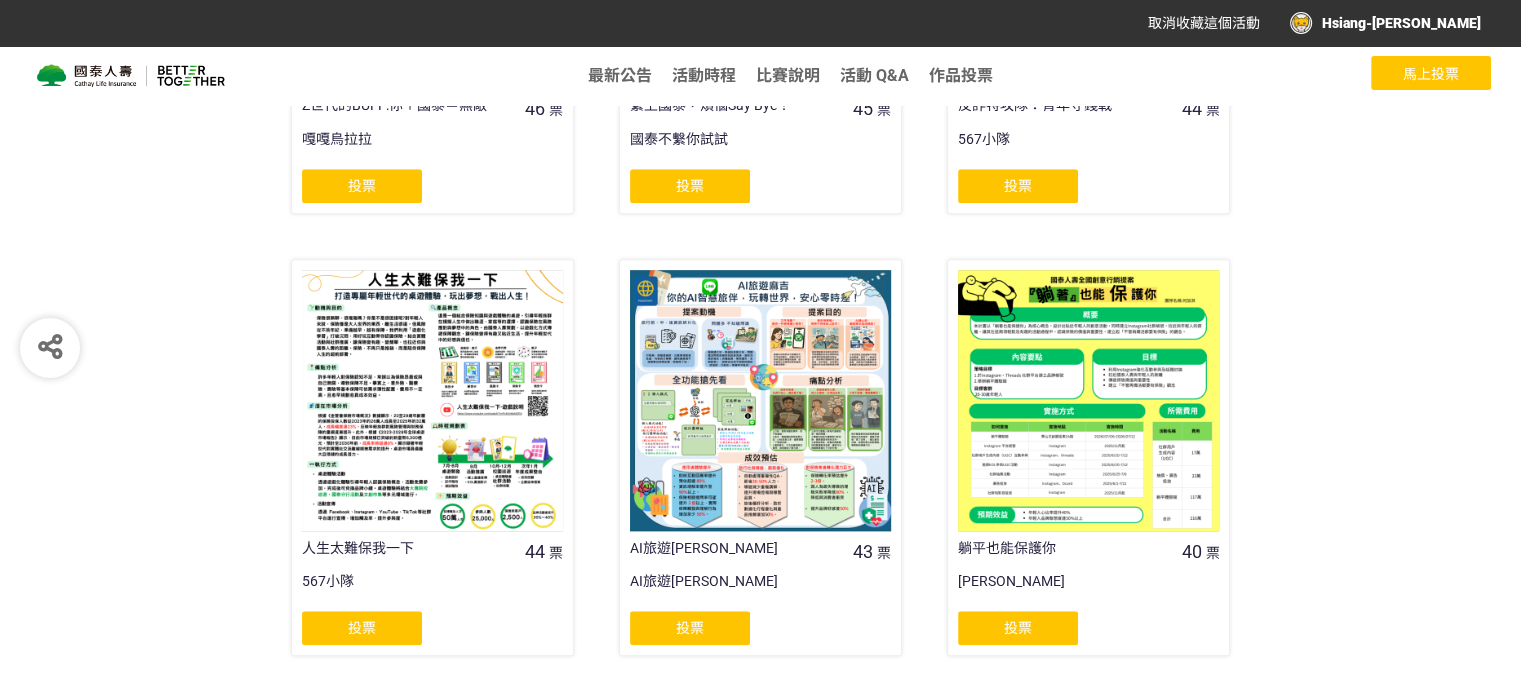 scroll, scrollTop: 1646, scrollLeft: 0, axis: vertical 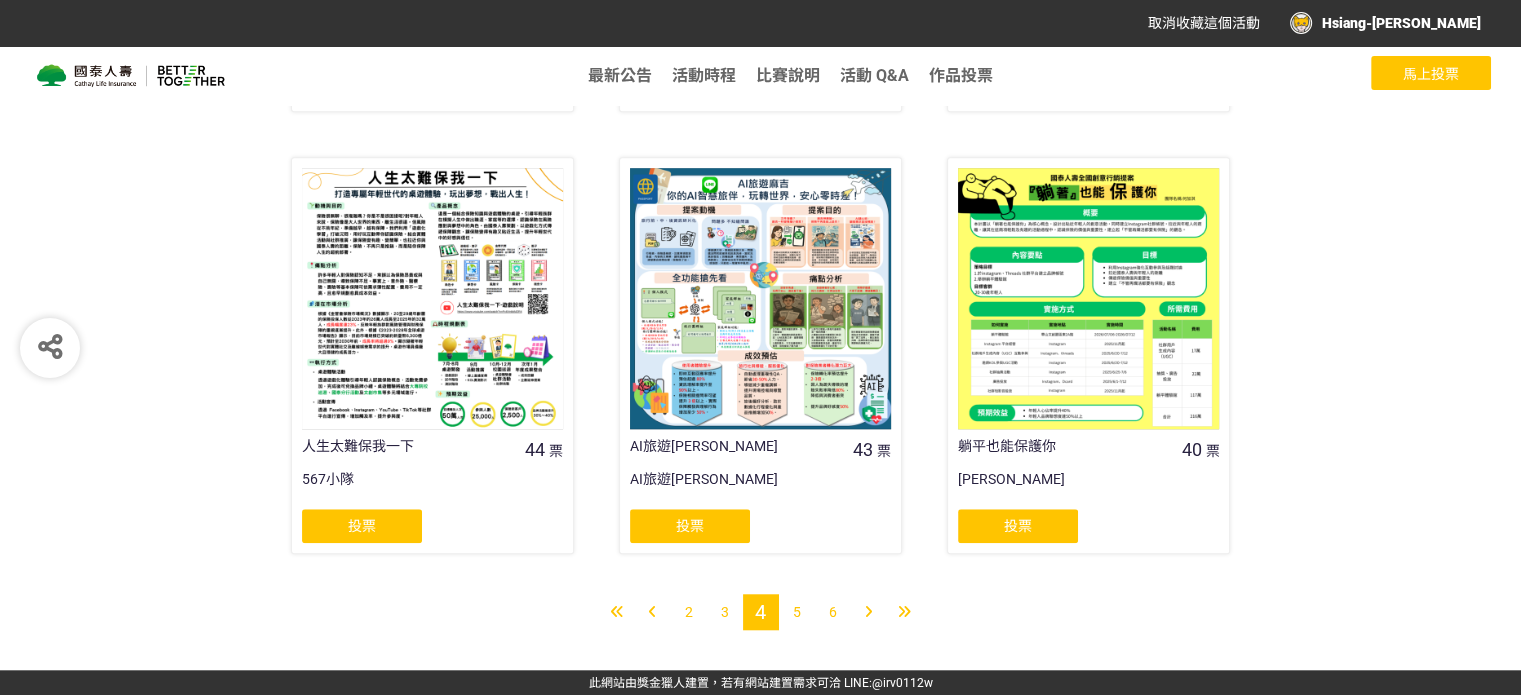 click on "3" at bounding box center (725, 612) 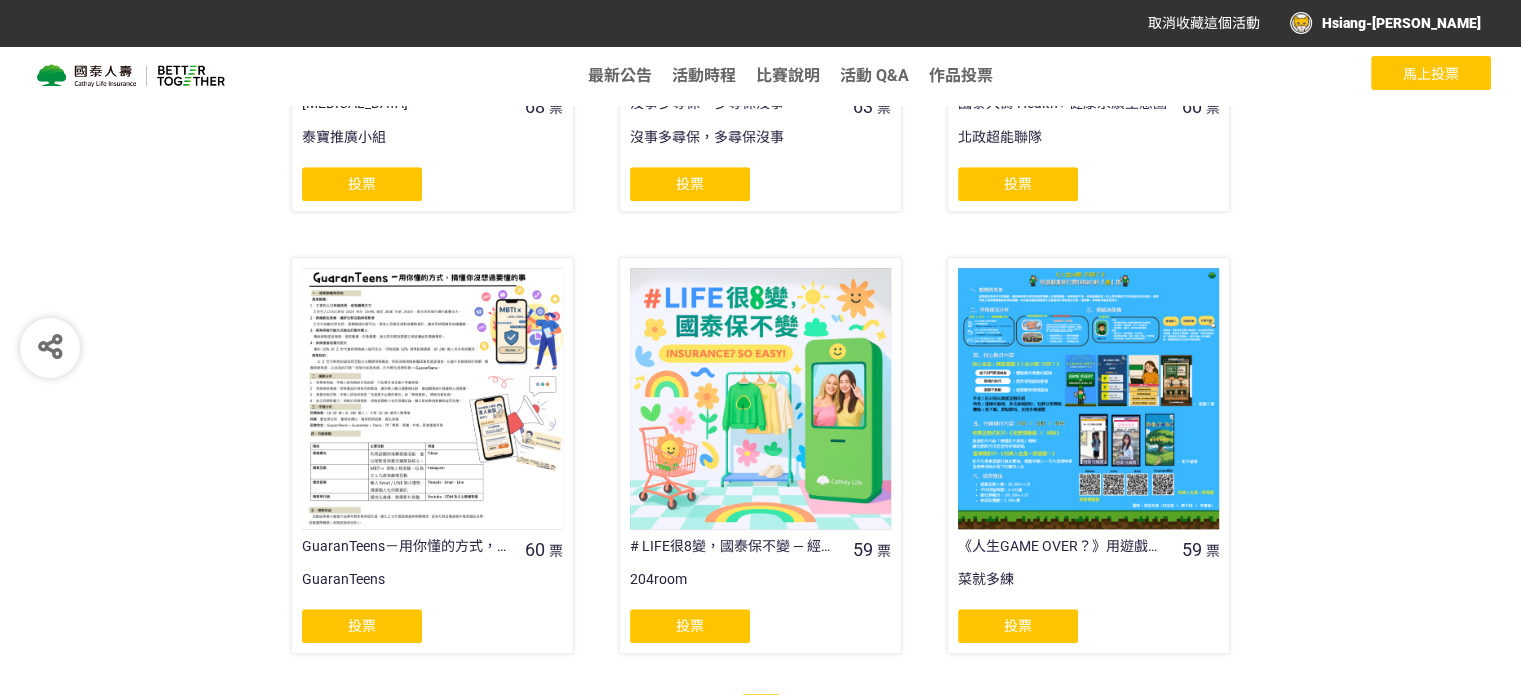 scroll, scrollTop: 1646, scrollLeft: 0, axis: vertical 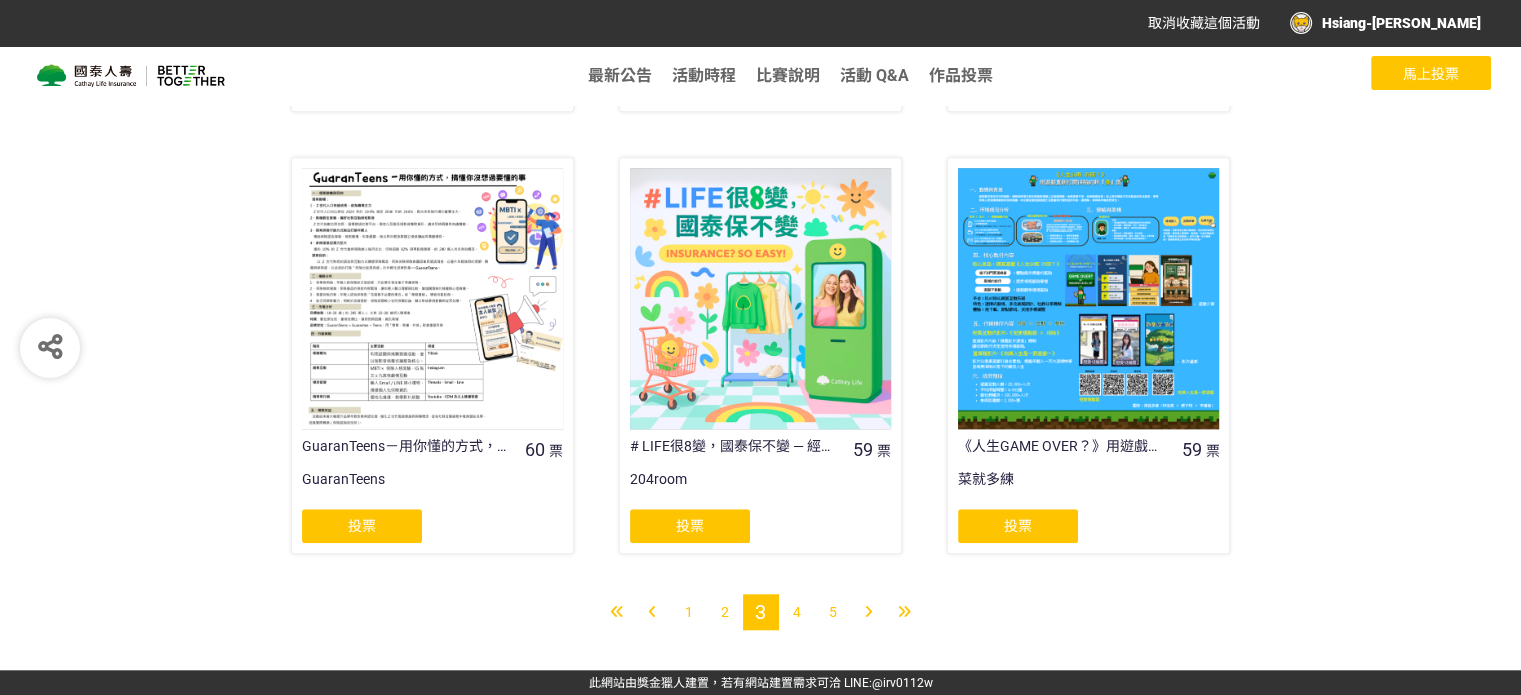 click on "2" at bounding box center (725, 612) 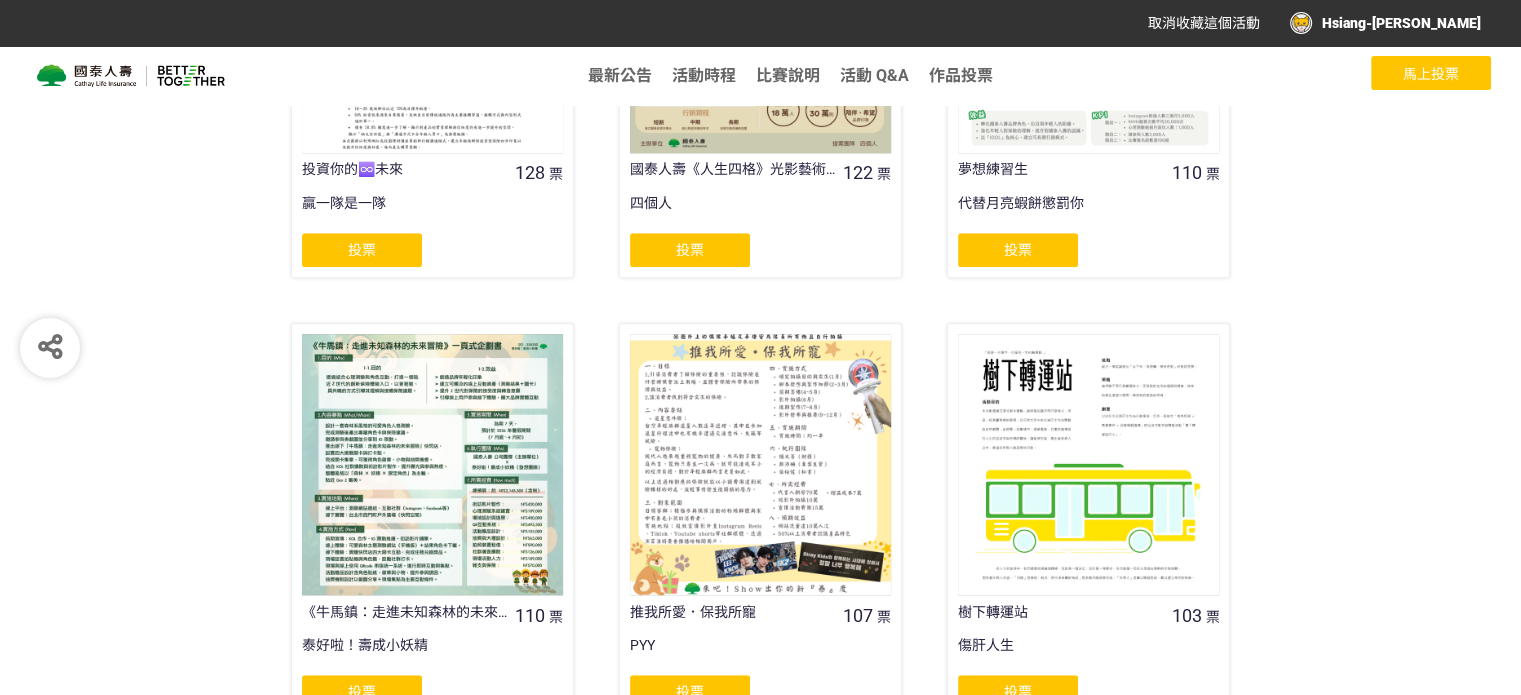 scroll, scrollTop: 1600, scrollLeft: 0, axis: vertical 